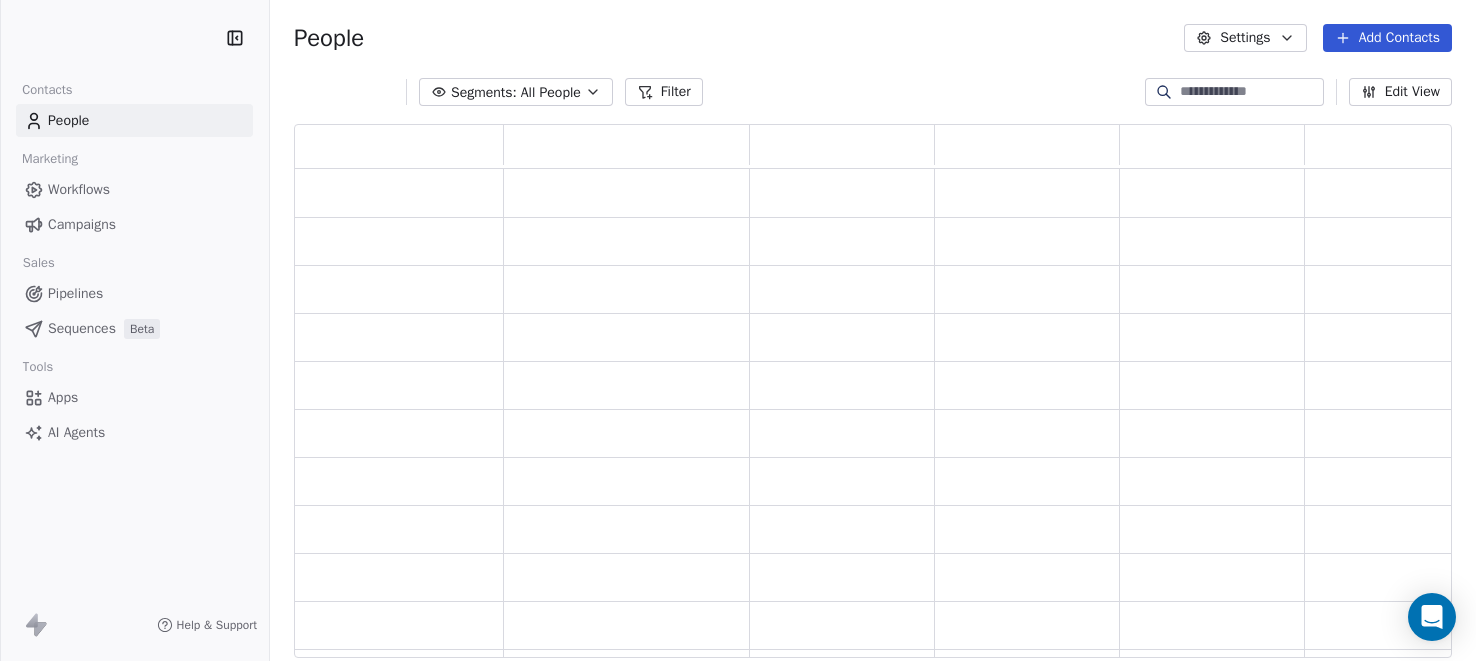 scroll, scrollTop: 0, scrollLeft: 0, axis: both 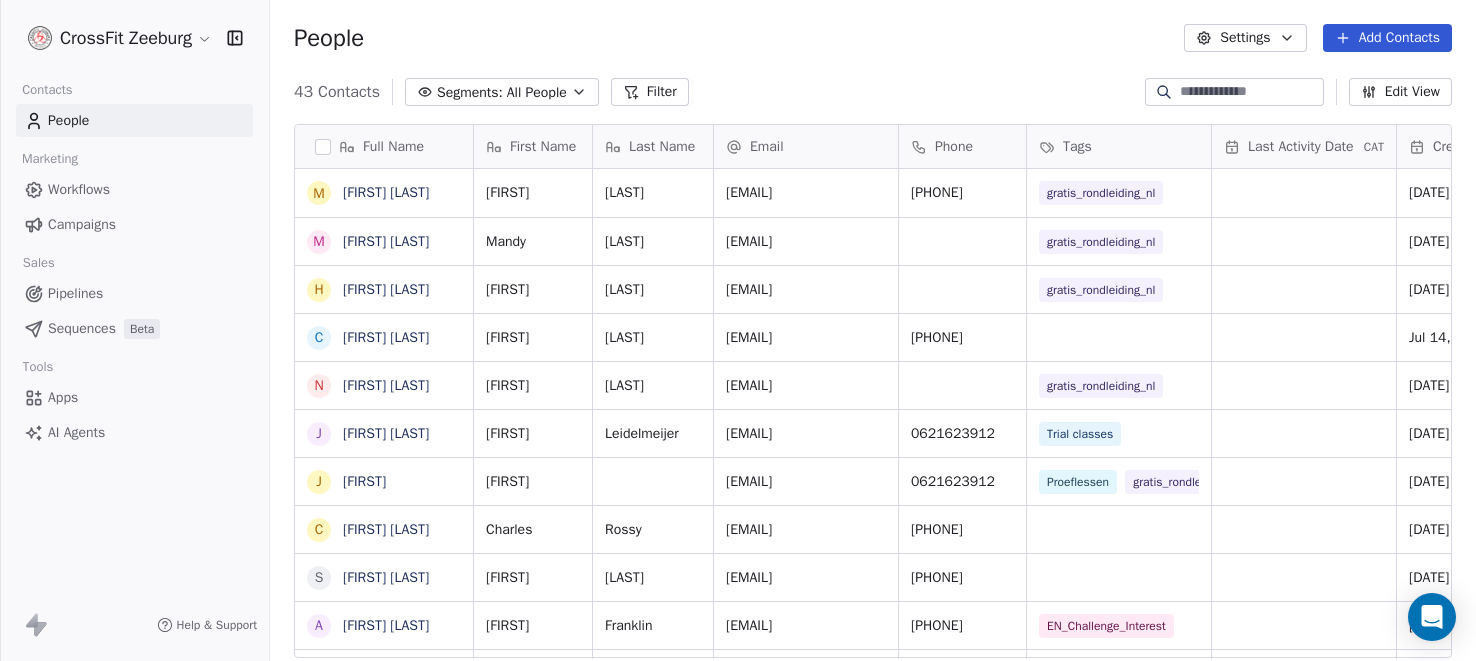 click on "Workflows" at bounding box center [79, 189] 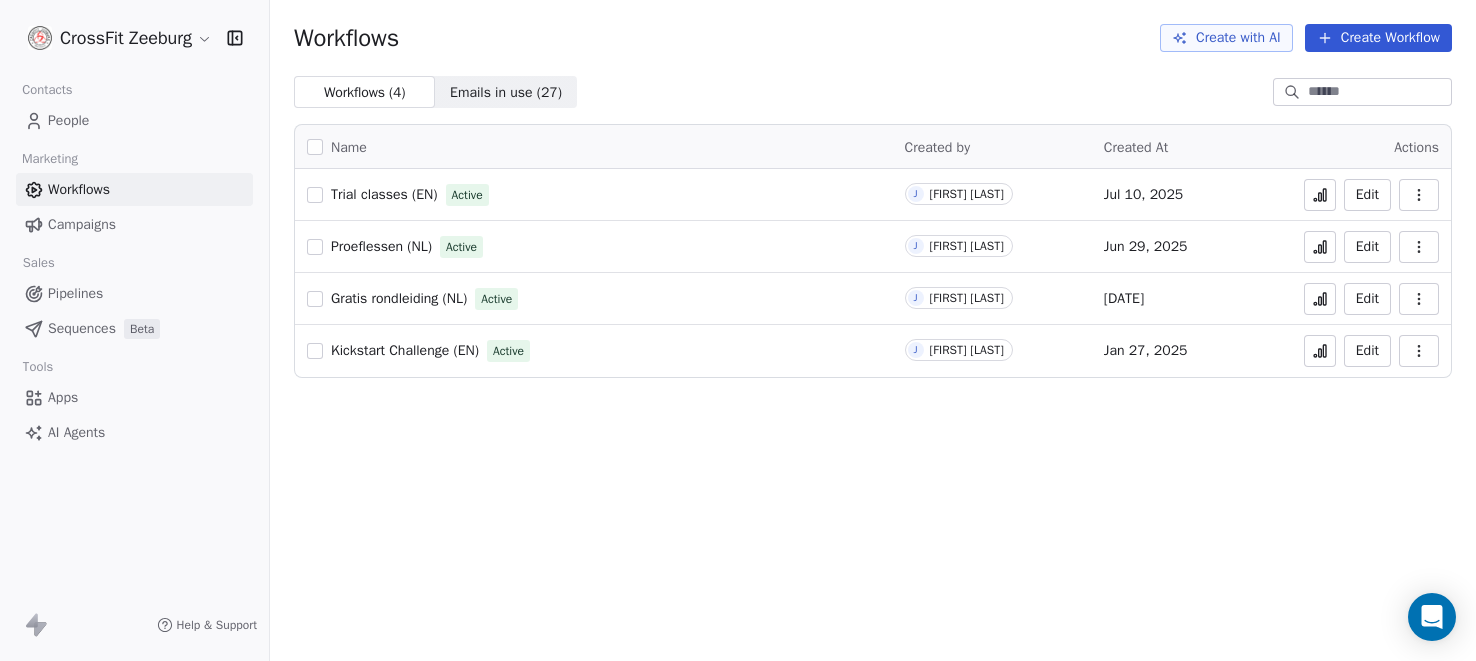 click on "Trial classes (EN)" at bounding box center [384, 194] 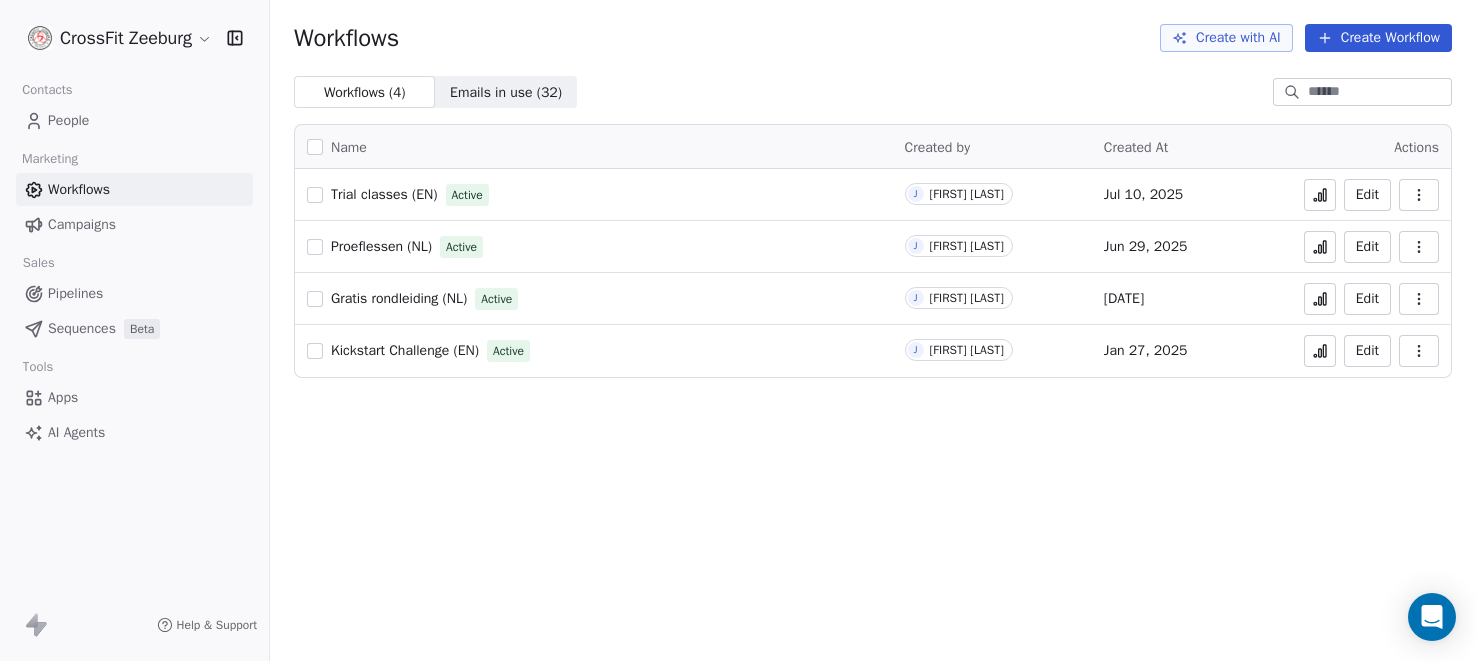 scroll, scrollTop: 0, scrollLeft: 0, axis: both 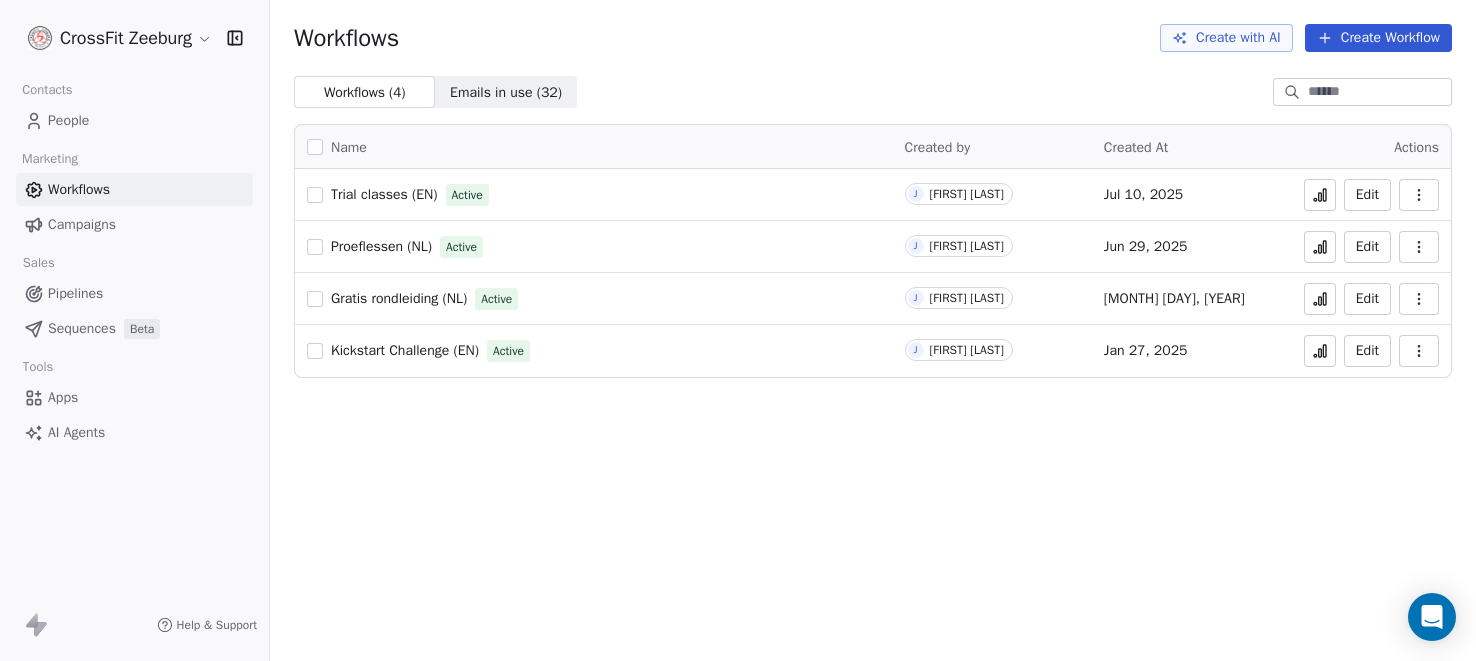 click on "Apps" at bounding box center (63, 397) 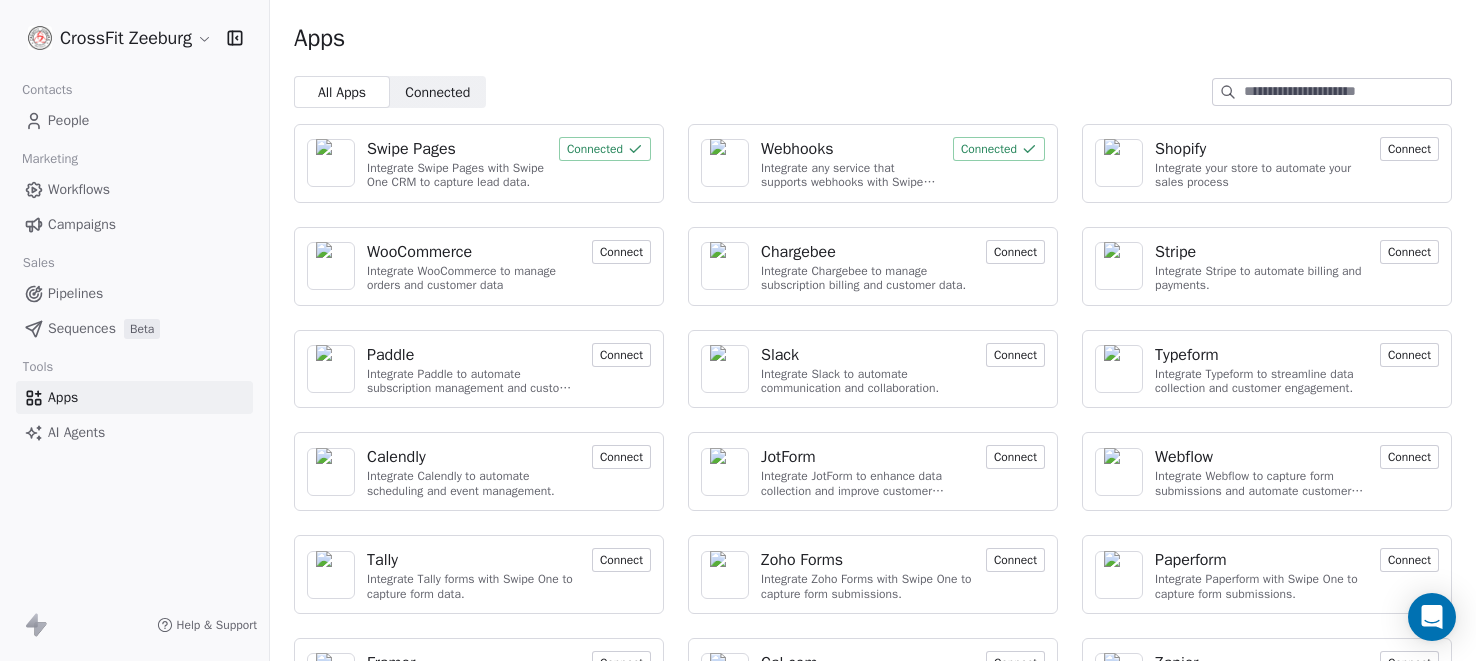 click on "Connected" at bounding box center (605, 149) 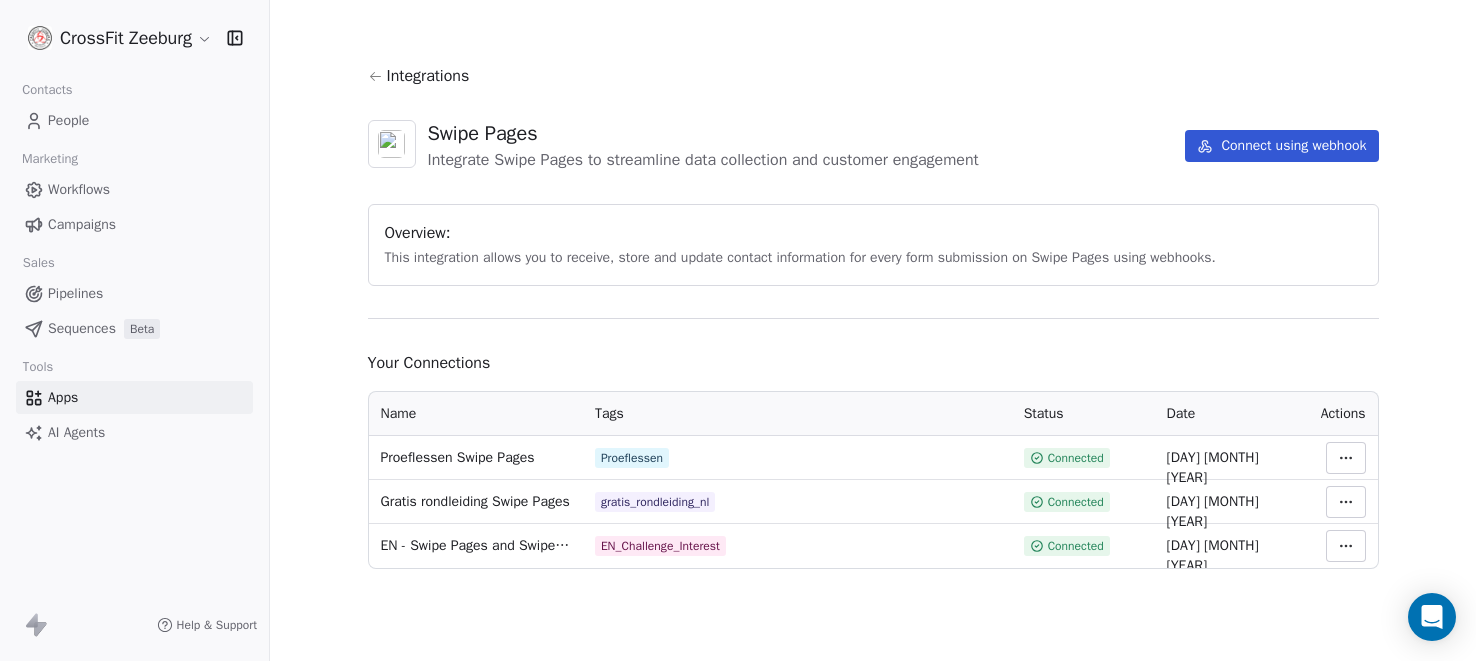 click on "Connect using webhook" at bounding box center (1281, 146) 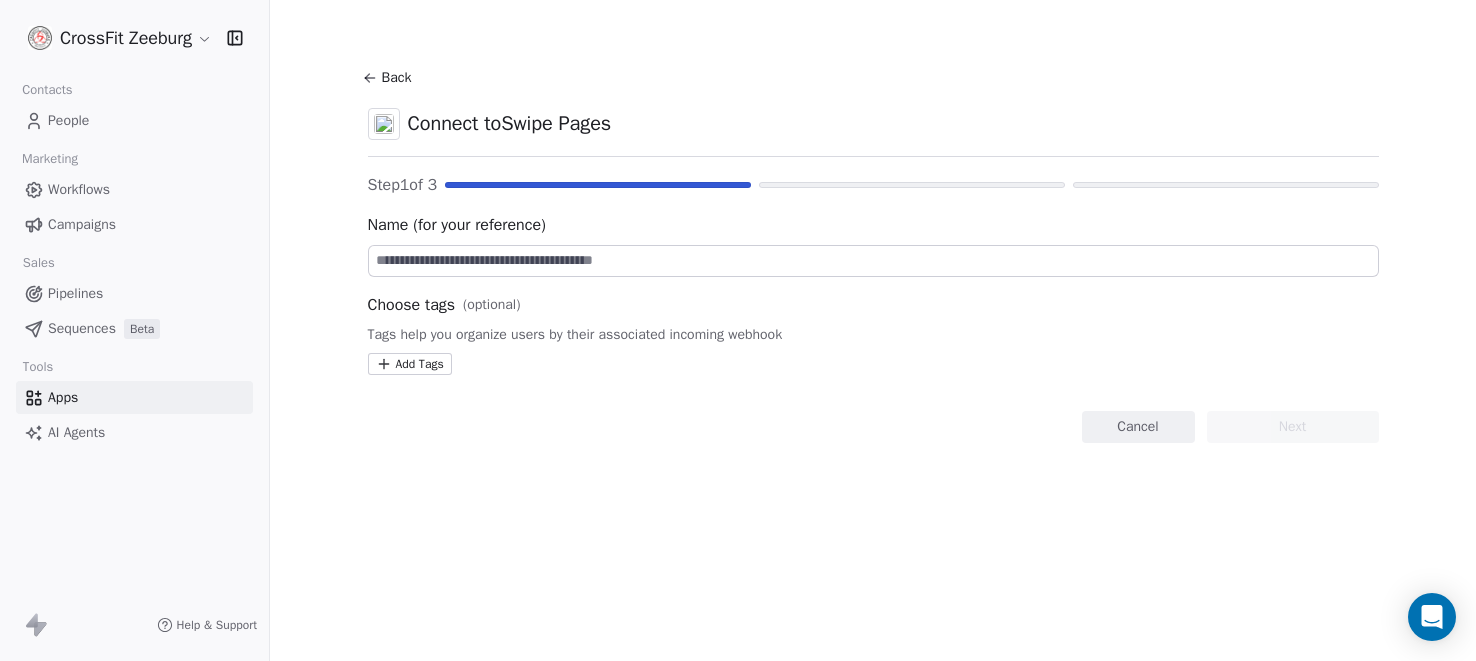click on "Back" at bounding box center (390, 78) 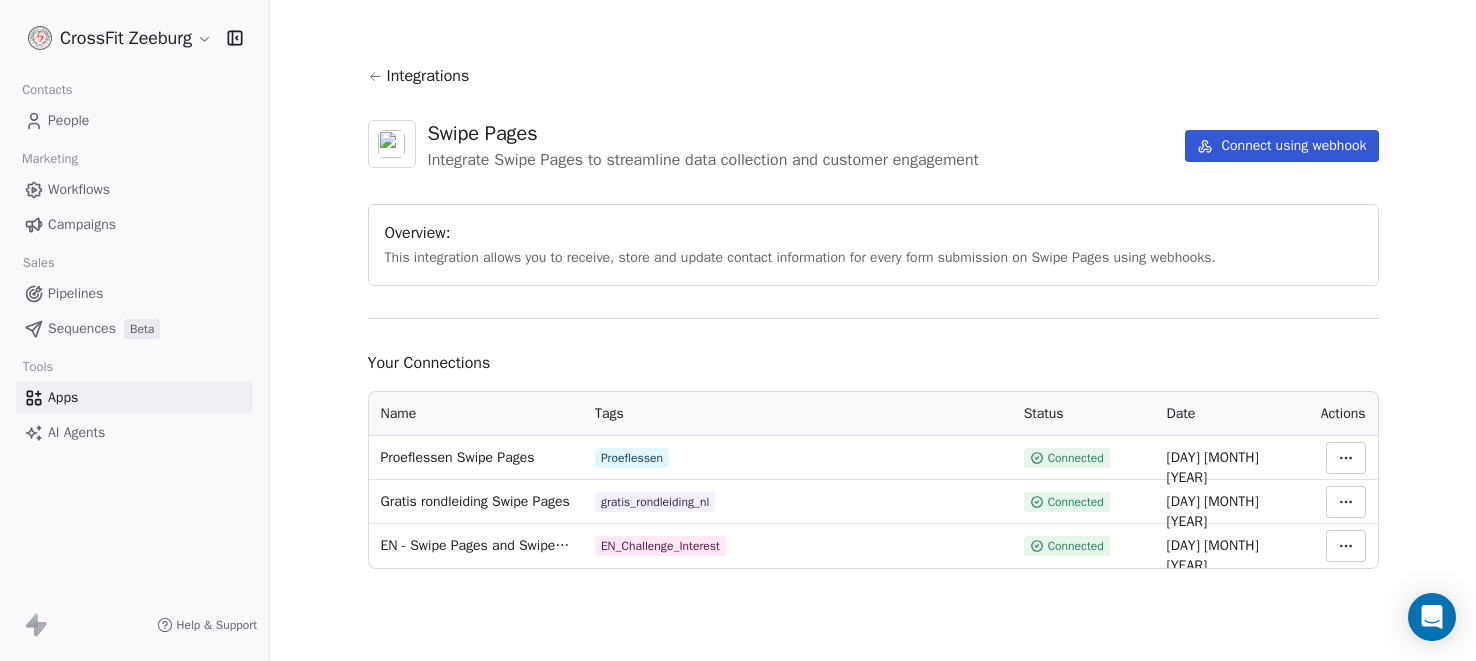click on "Connect using webhook" at bounding box center (1281, 146) 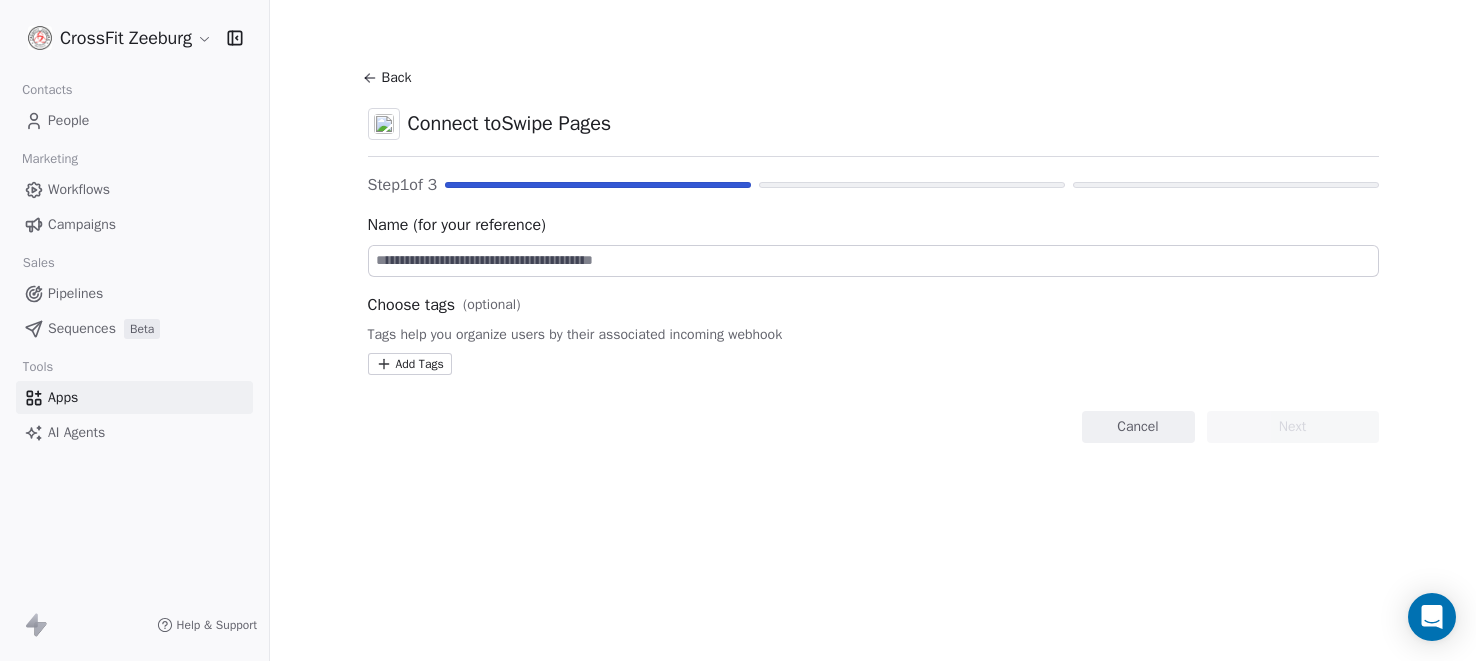 click at bounding box center (873, 261) 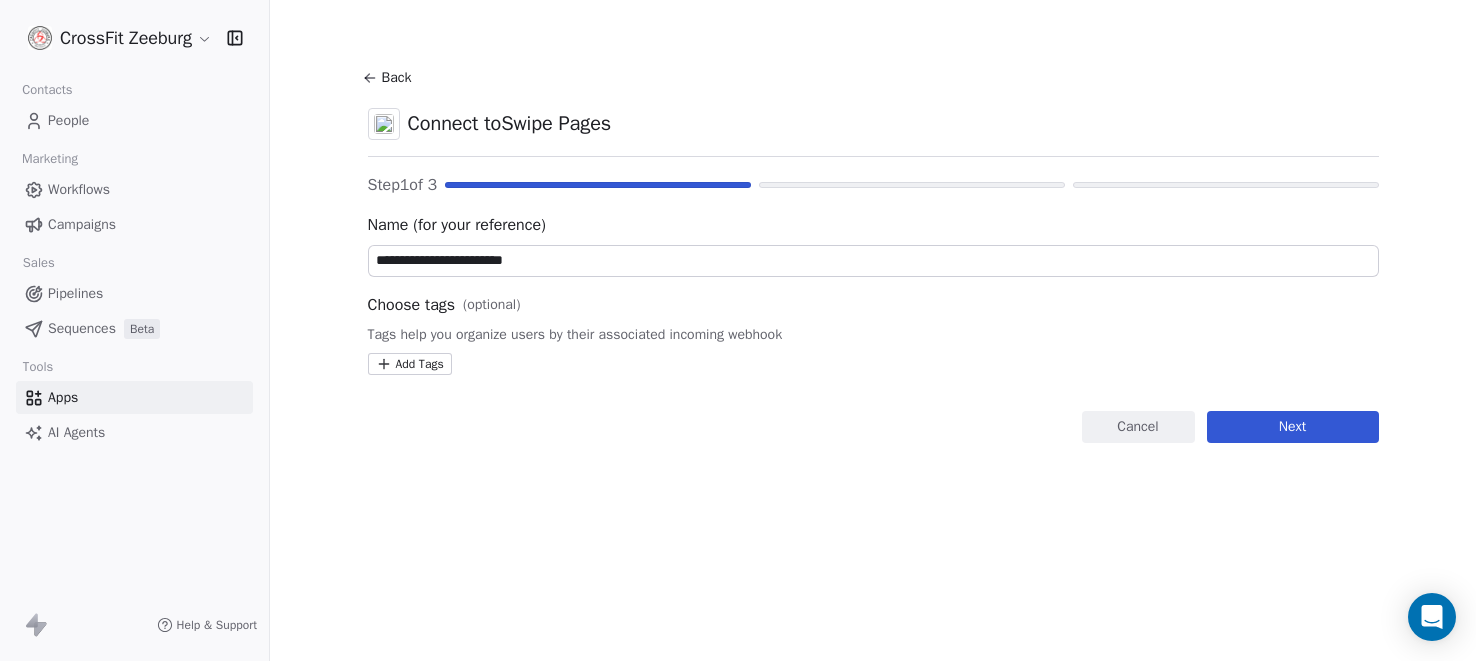 type on "**********" 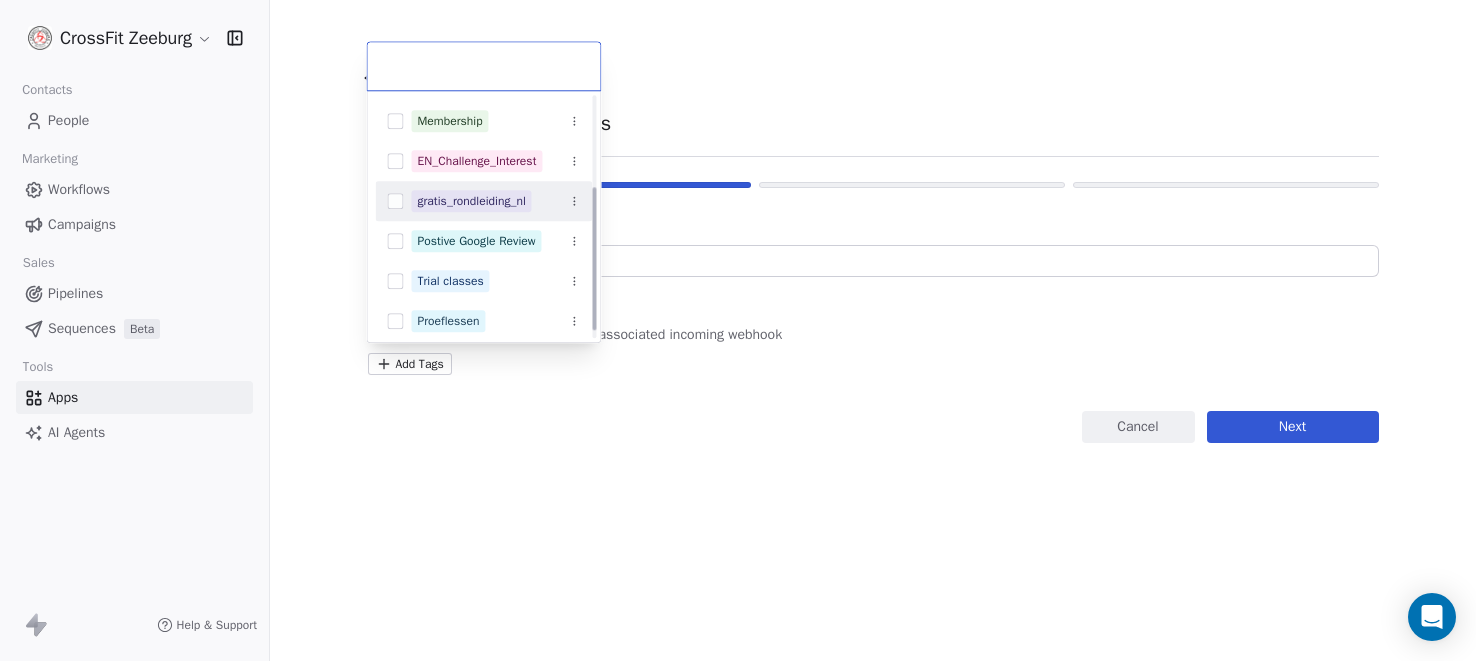 scroll, scrollTop: 164, scrollLeft: 0, axis: vertical 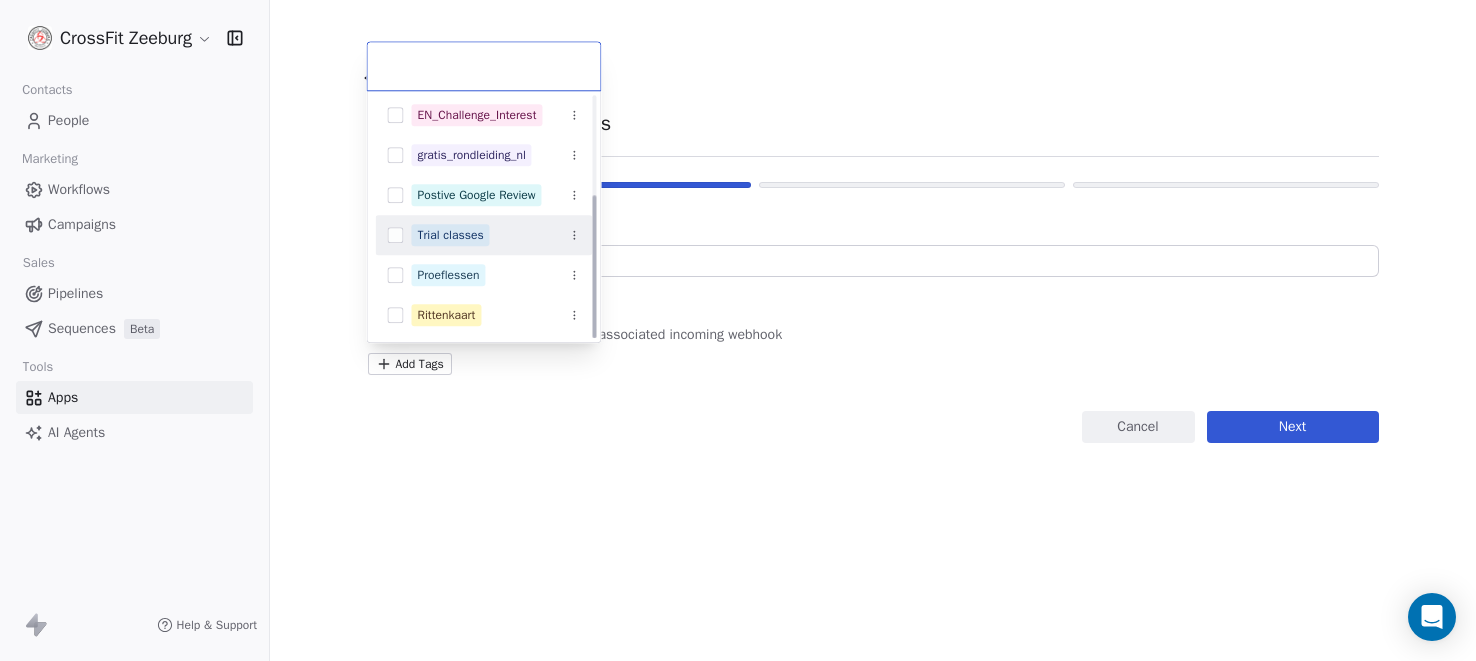 click on "Trial classes" at bounding box center [450, 235] 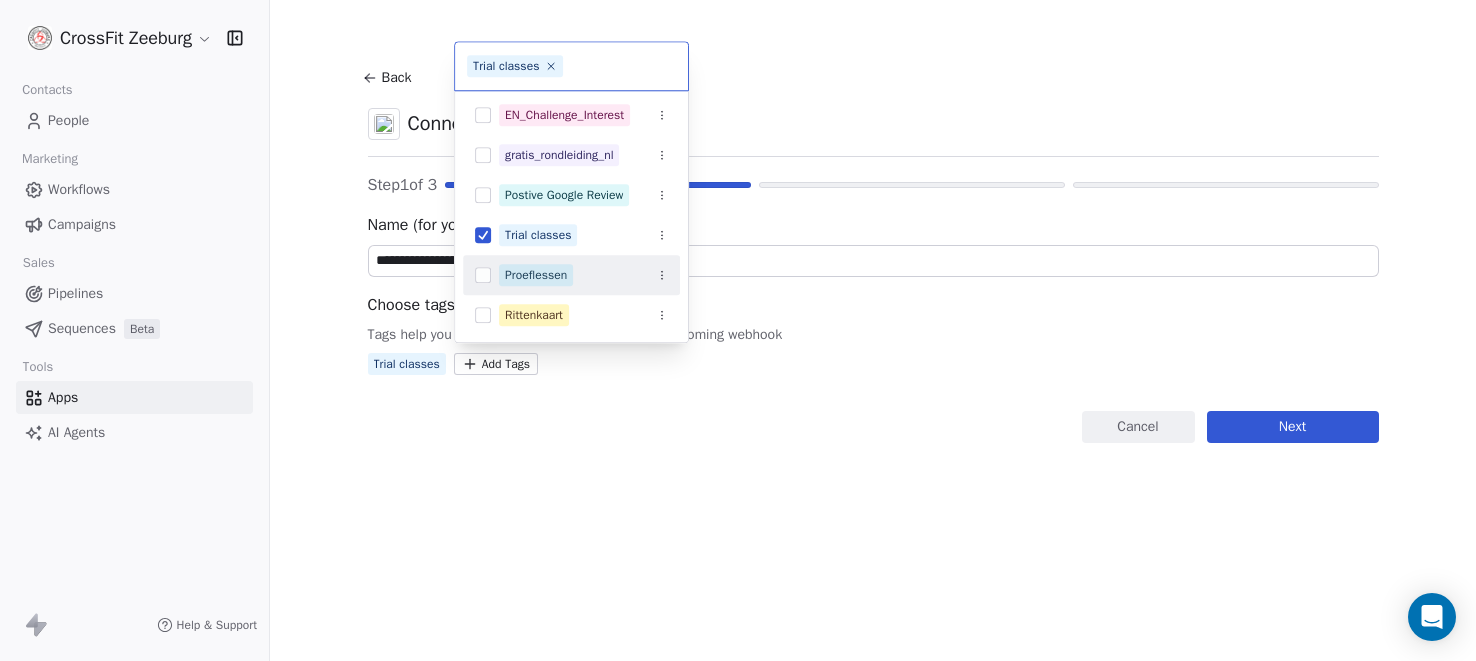 click on "**********" at bounding box center [738, 330] 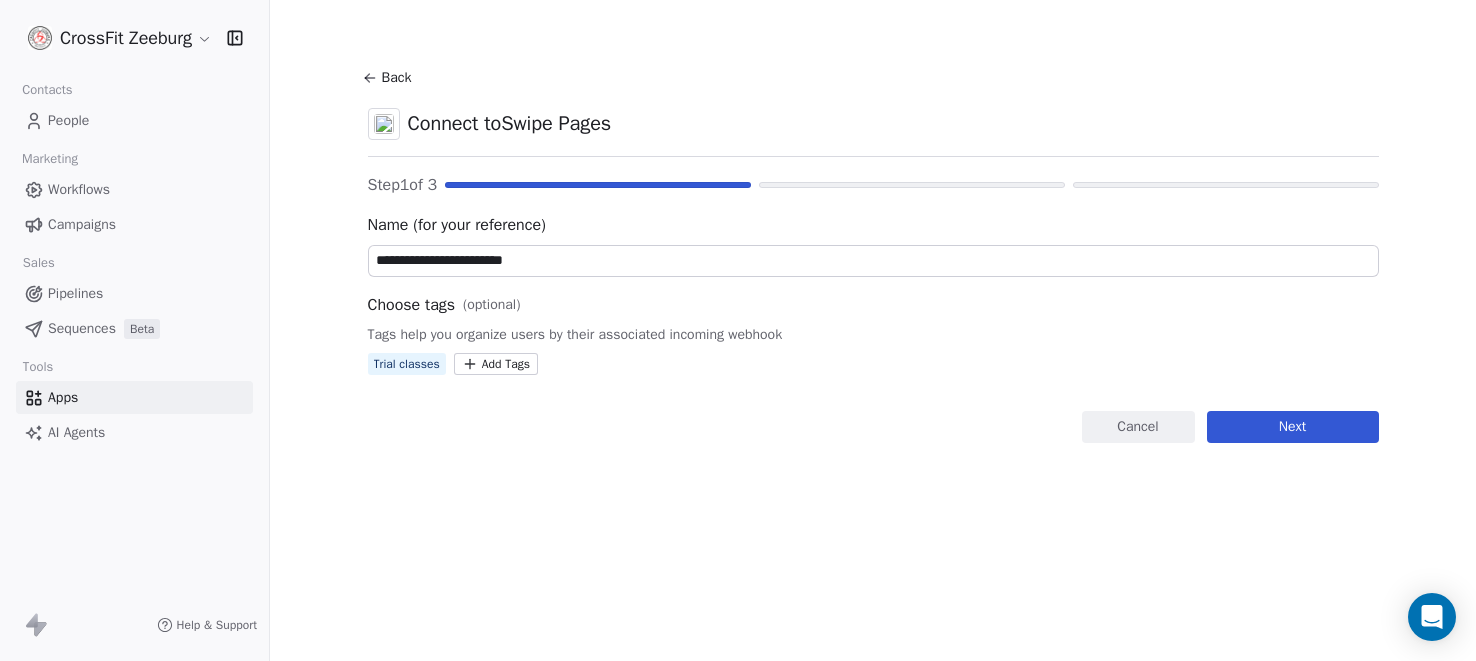 click on "Next" at bounding box center (1293, 427) 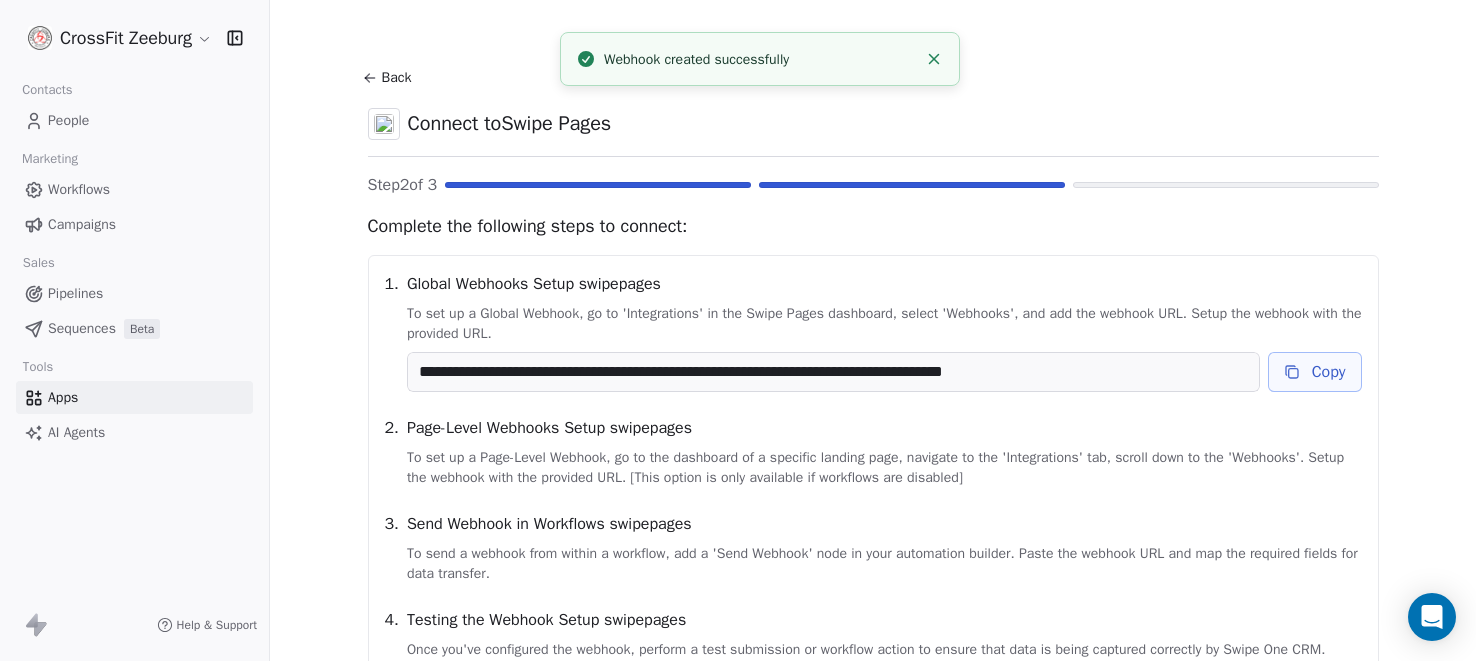 click on "Copy" at bounding box center (1315, 372) 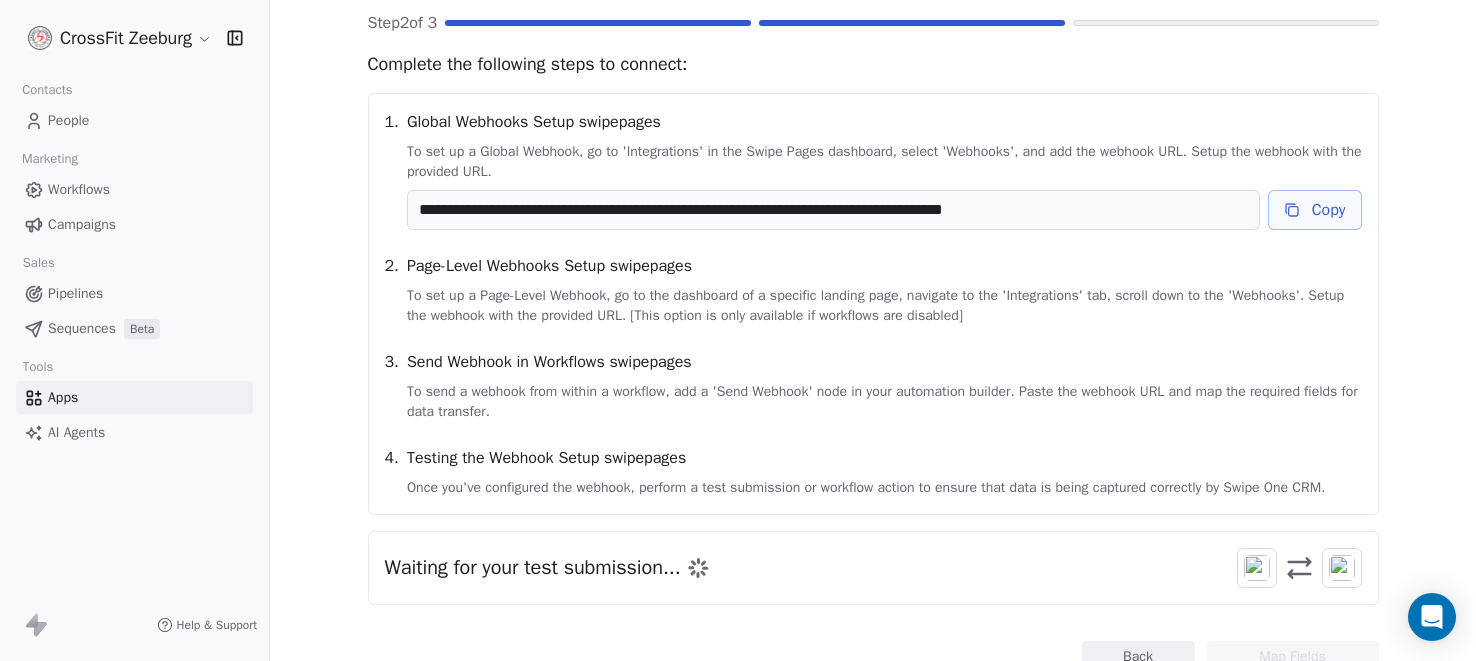 scroll, scrollTop: 176, scrollLeft: 0, axis: vertical 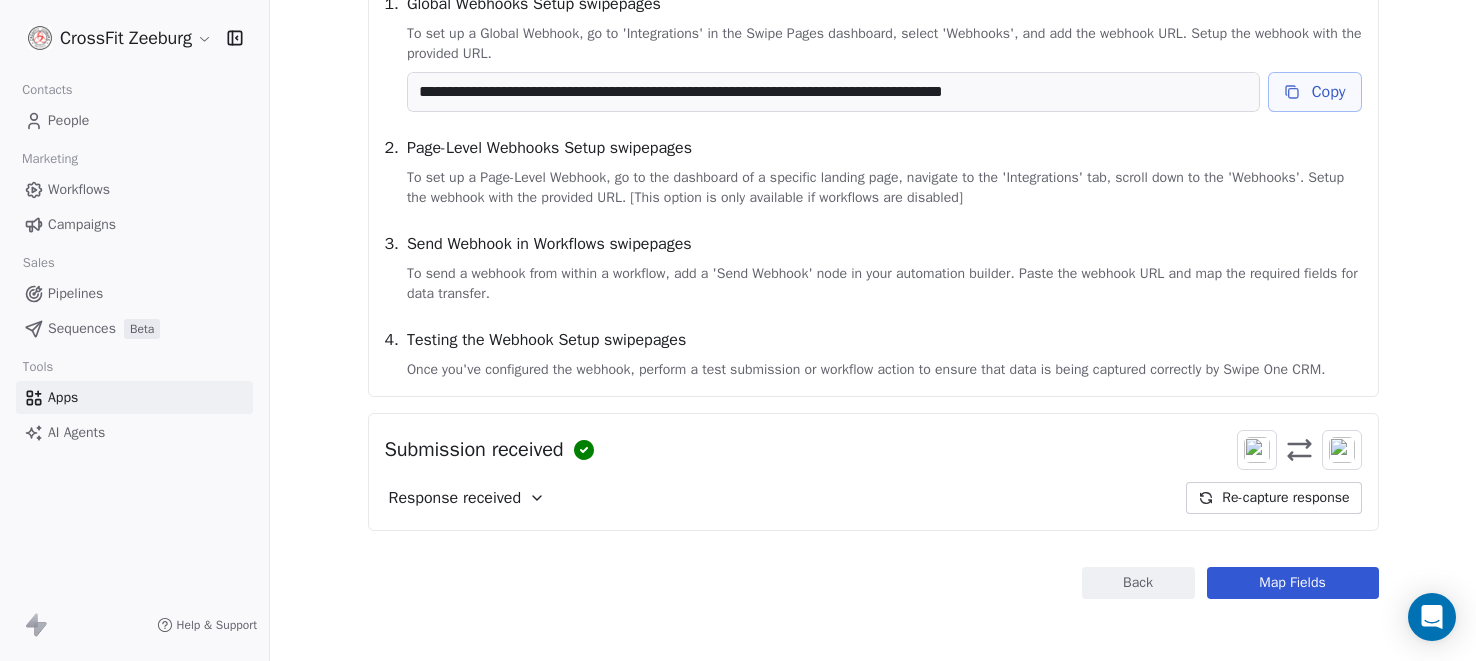 click on "Map Fields" at bounding box center (1293, 583) 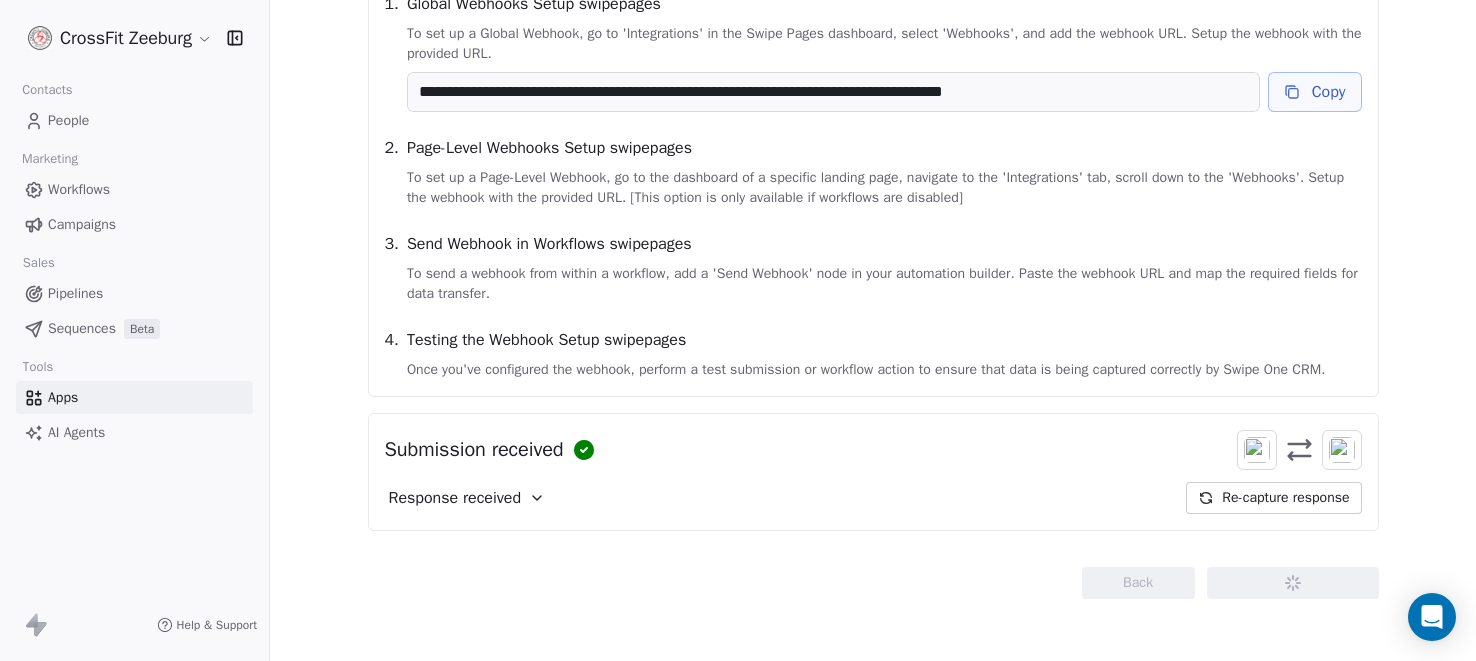 scroll, scrollTop: 33, scrollLeft: 0, axis: vertical 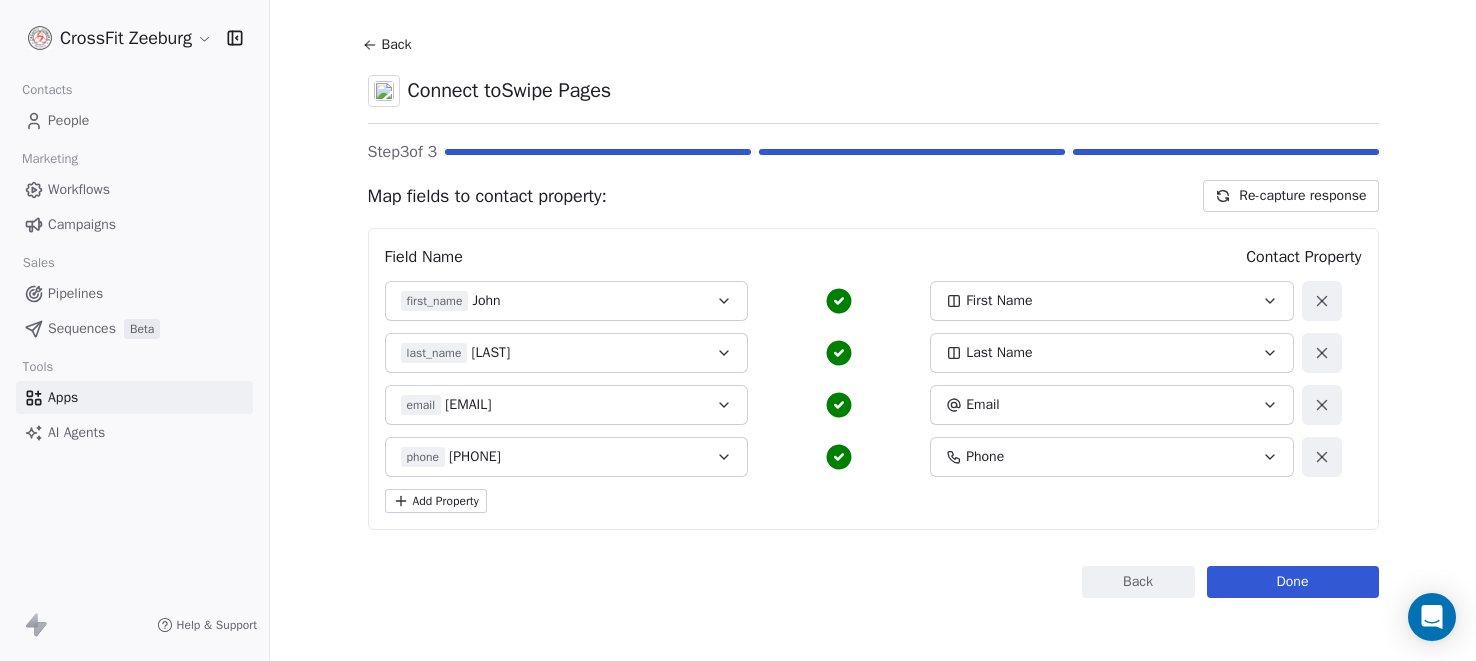 click on "Done" at bounding box center [1293, 582] 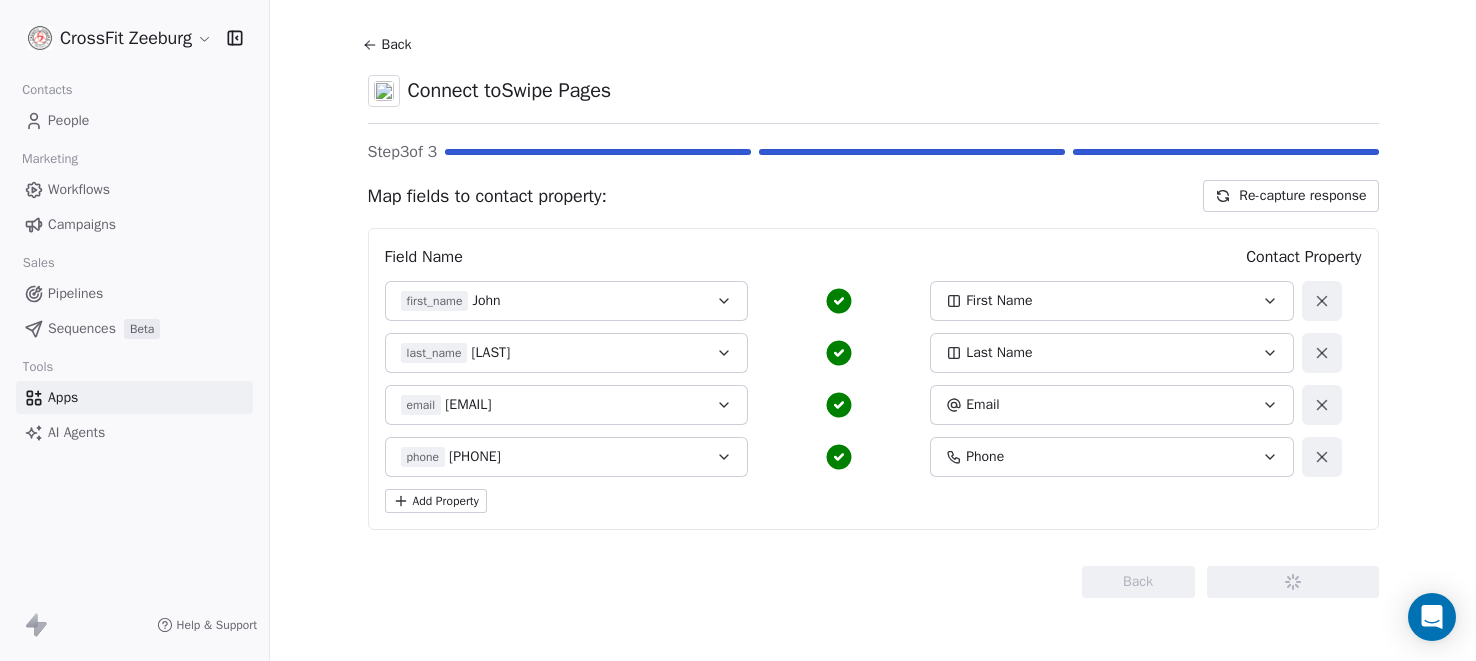 scroll, scrollTop: 0, scrollLeft: 0, axis: both 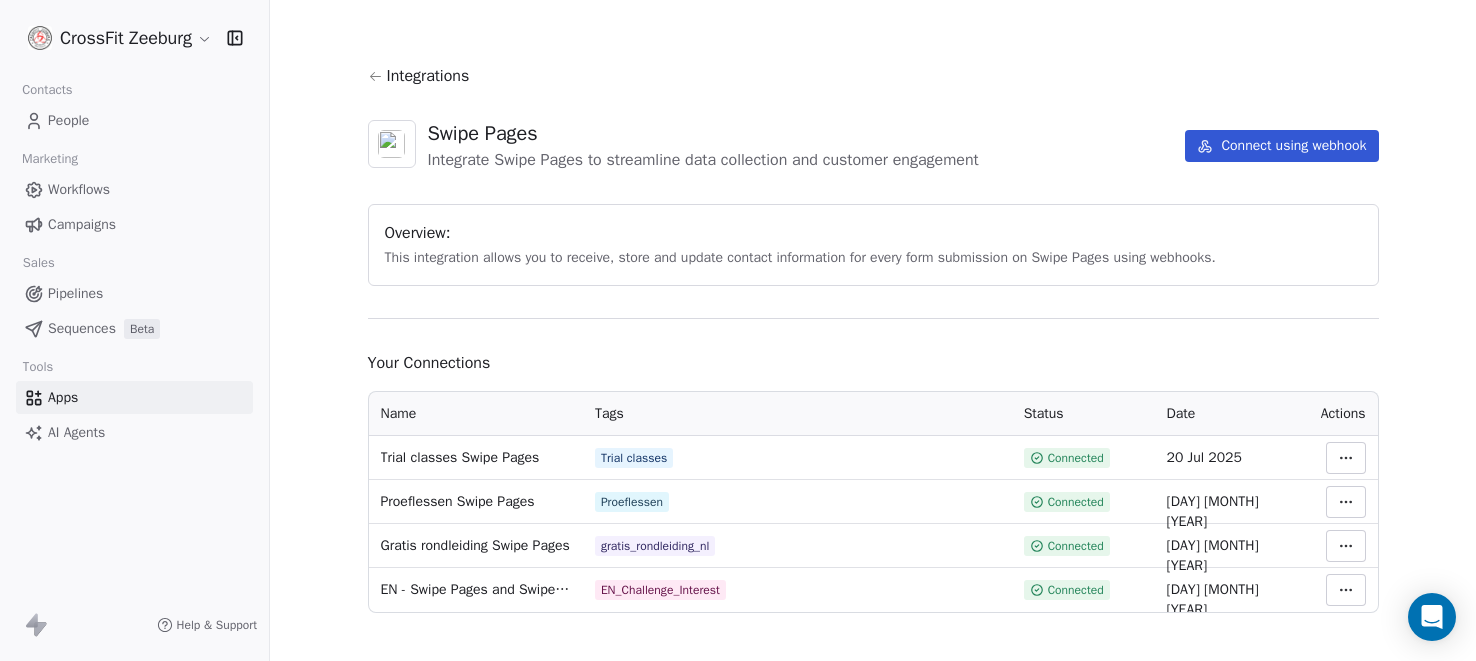 click on "Pipelines" at bounding box center (75, 293) 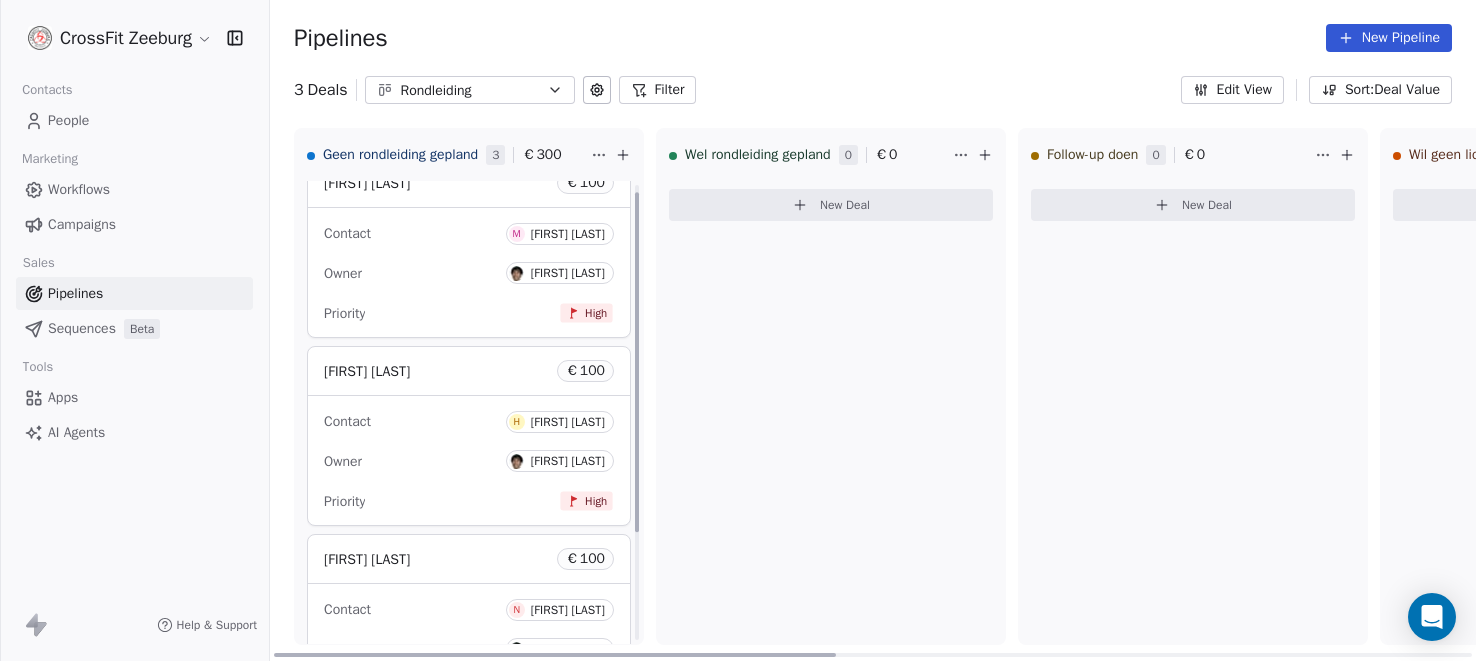 scroll, scrollTop: 0, scrollLeft: 0, axis: both 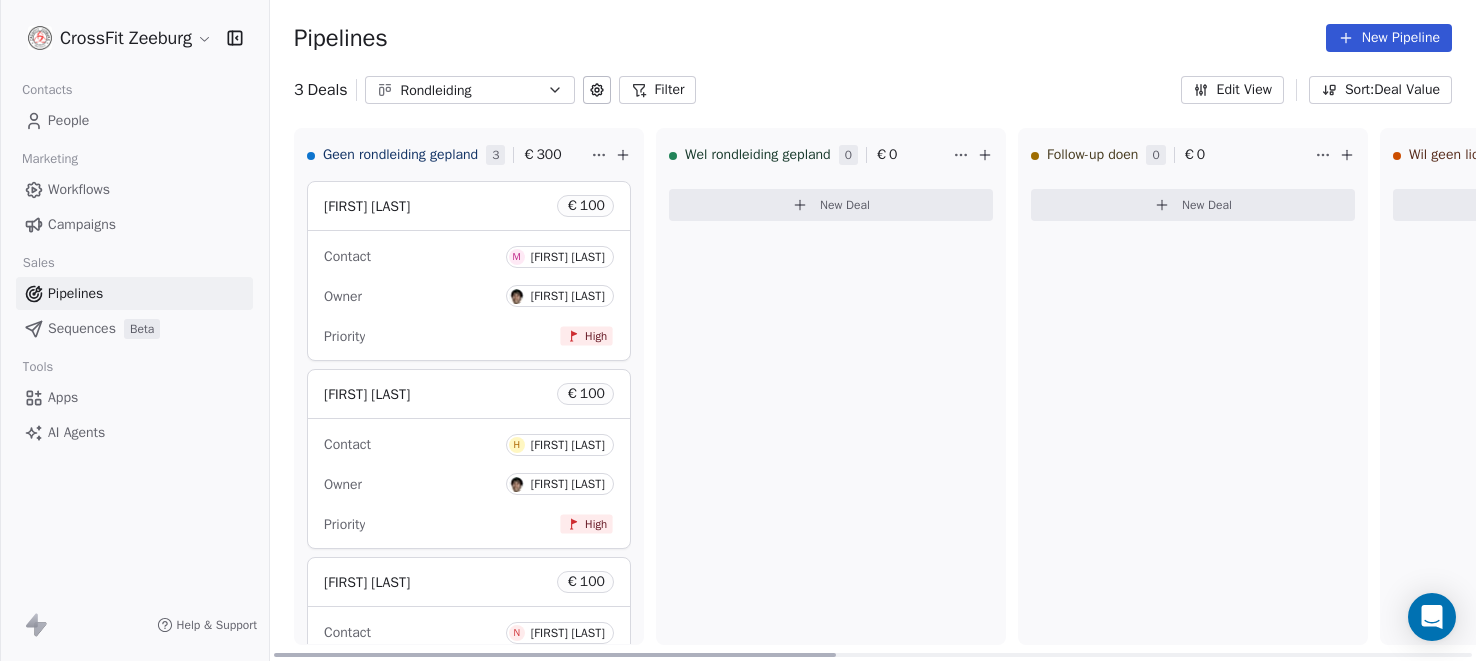 drag, startPoint x: 939, startPoint y: 410, endPoint x: 546, endPoint y: 386, distance: 393.73215 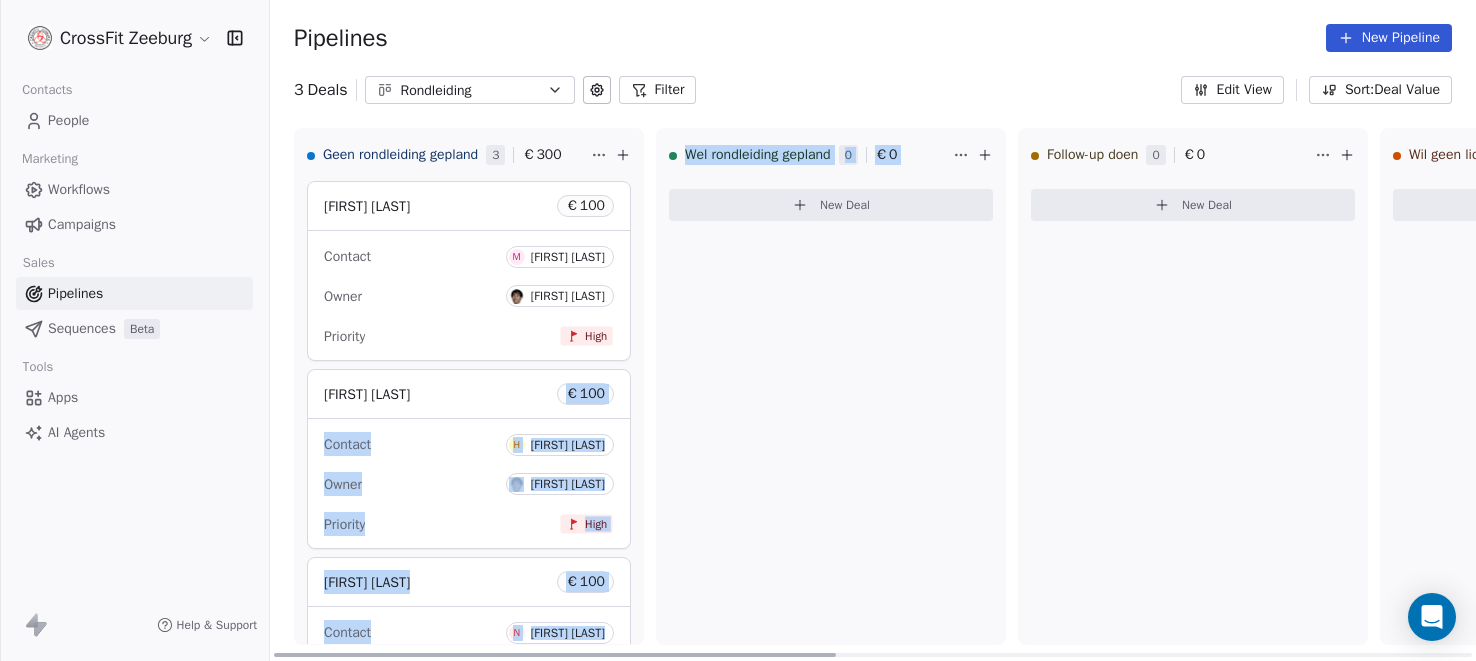 click on "Wel rondleiding gepland 0 € 0 New Deal" at bounding box center [831, 386] 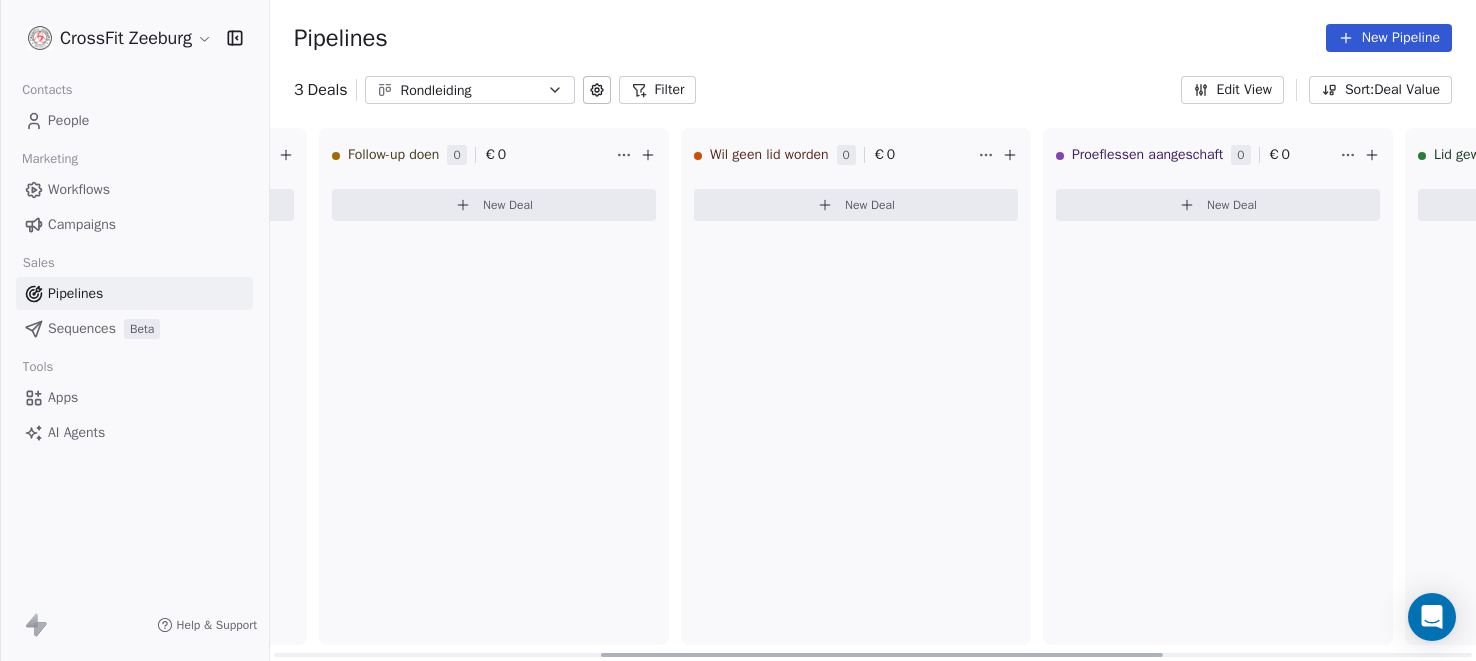 scroll, scrollTop: 0, scrollLeft: 701, axis: horizontal 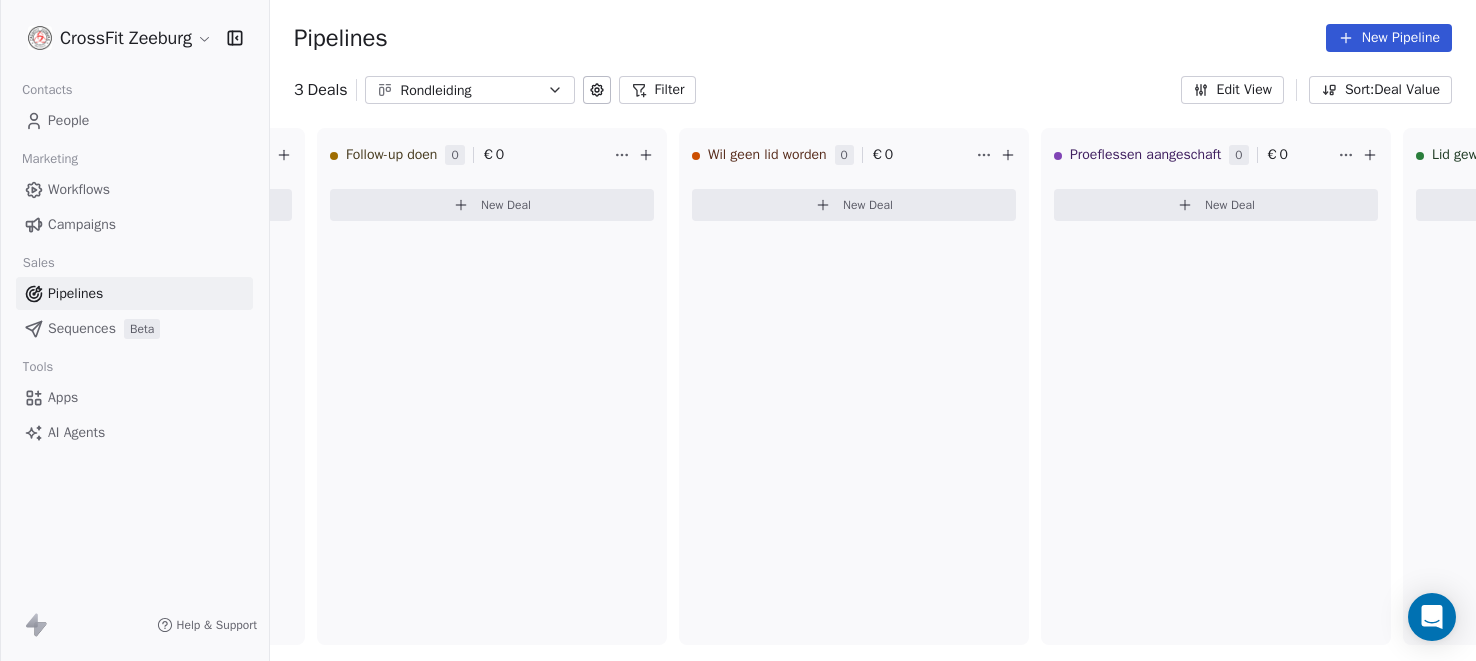 click on "Rondleiding" at bounding box center (470, 90) 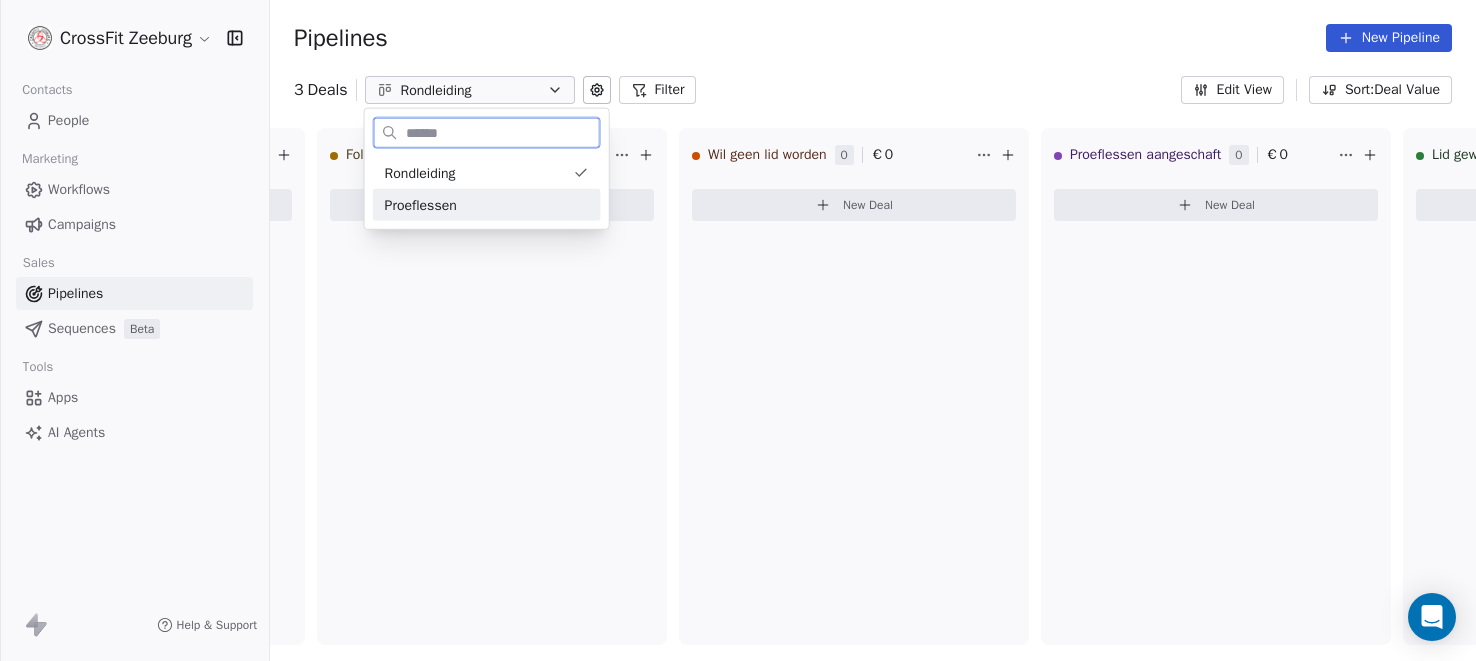 click on "Proeflessen" at bounding box center (421, 204) 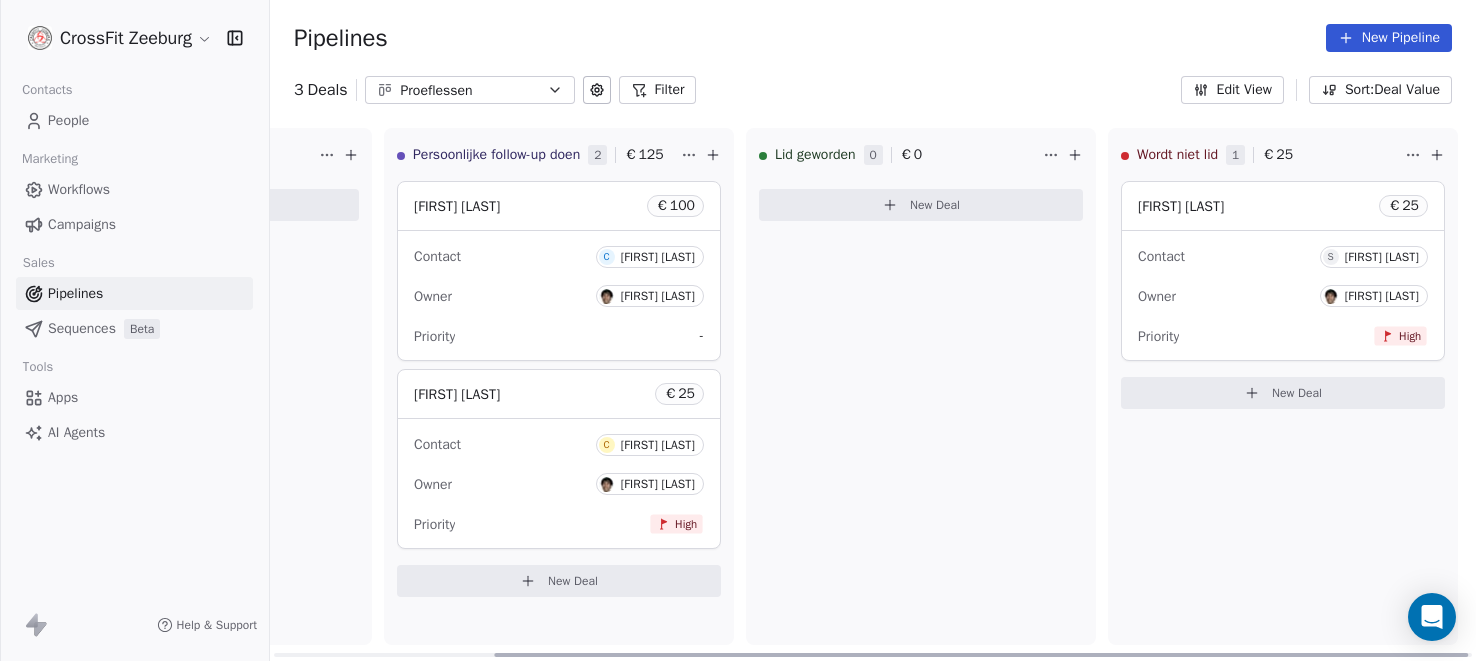scroll, scrollTop: 0, scrollLeft: 277, axis: horizontal 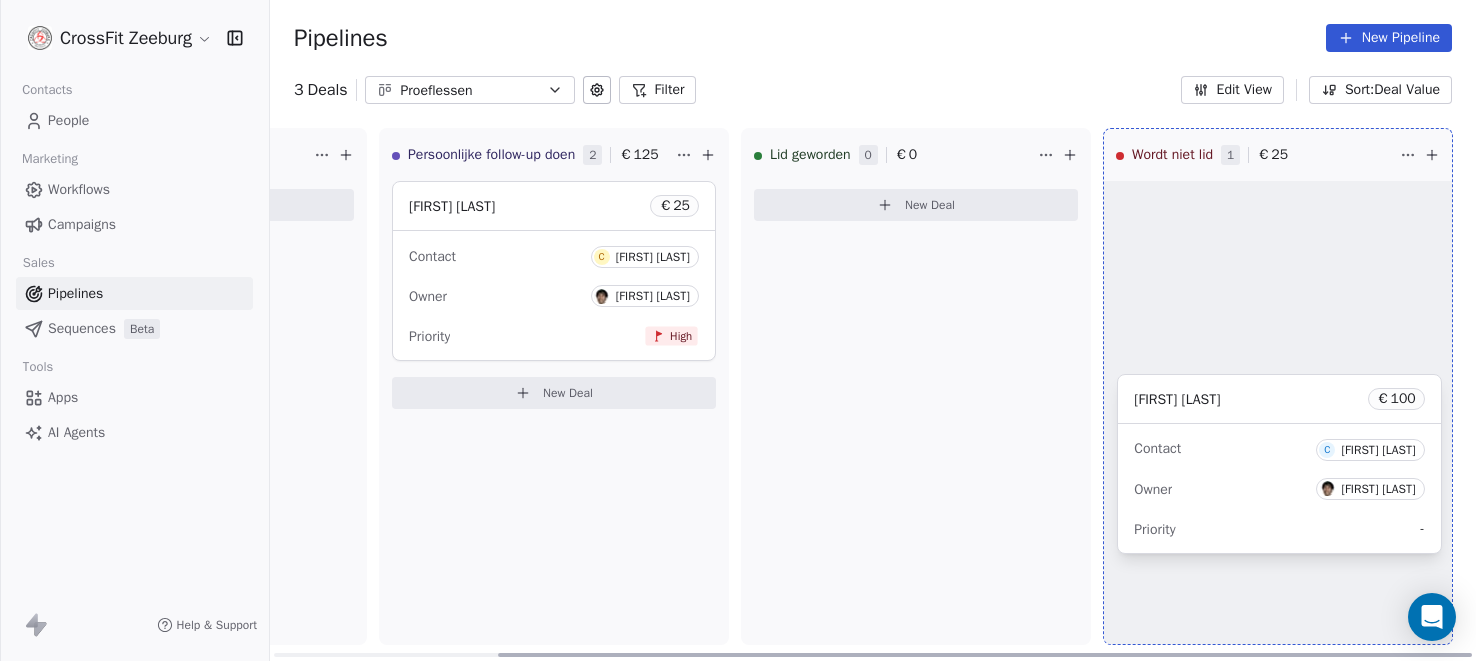 drag, startPoint x: 500, startPoint y: 259, endPoint x: 1230, endPoint y: 445, distance: 753.3233 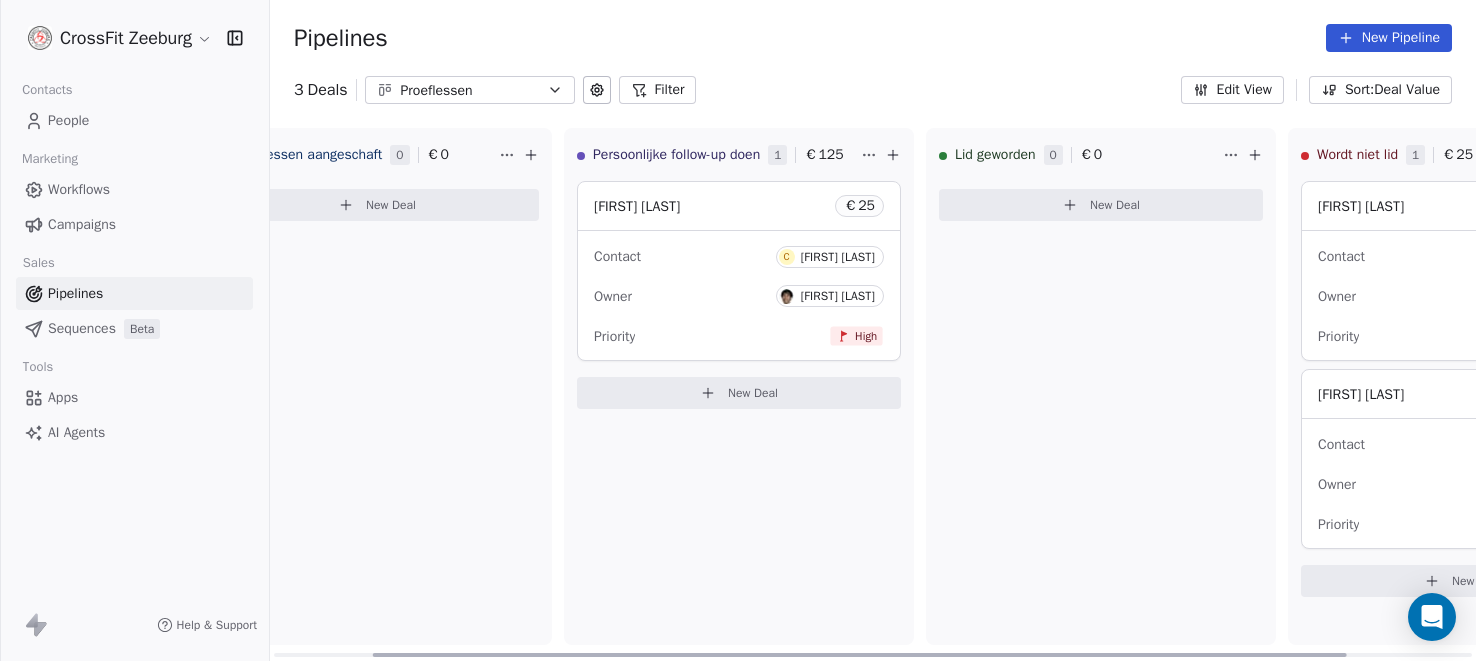 scroll, scrollTop: 0, scrollLeft: 0, axis: both 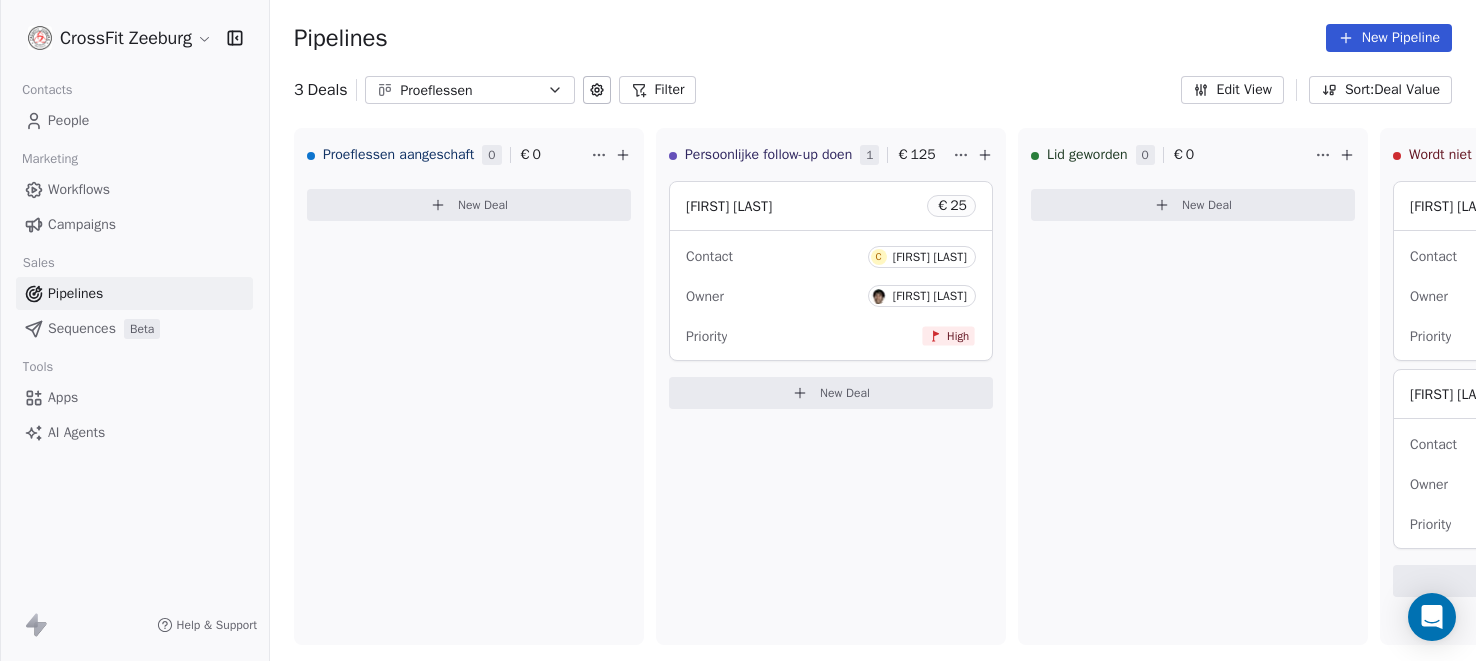click on "People" at bounding box center [68, 120] 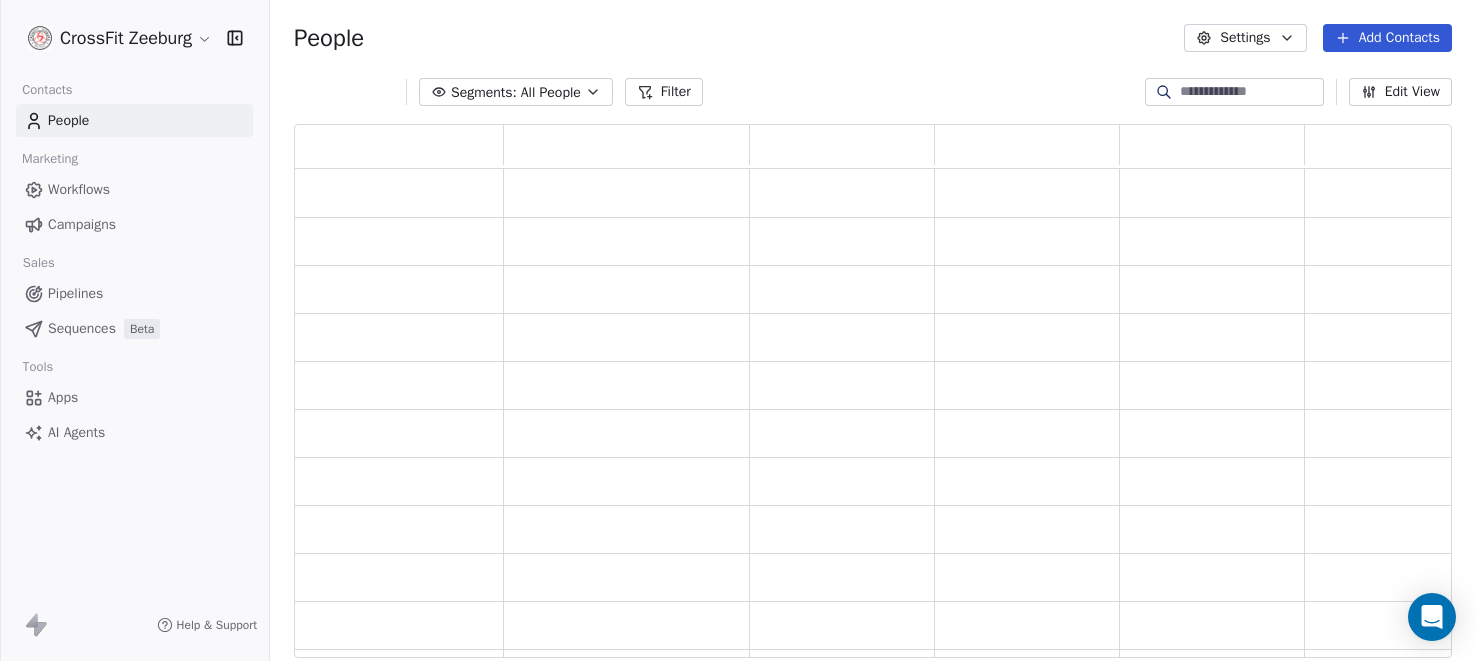 scroll, scrollTop: 1, scrollLeft: 1, axis: both 